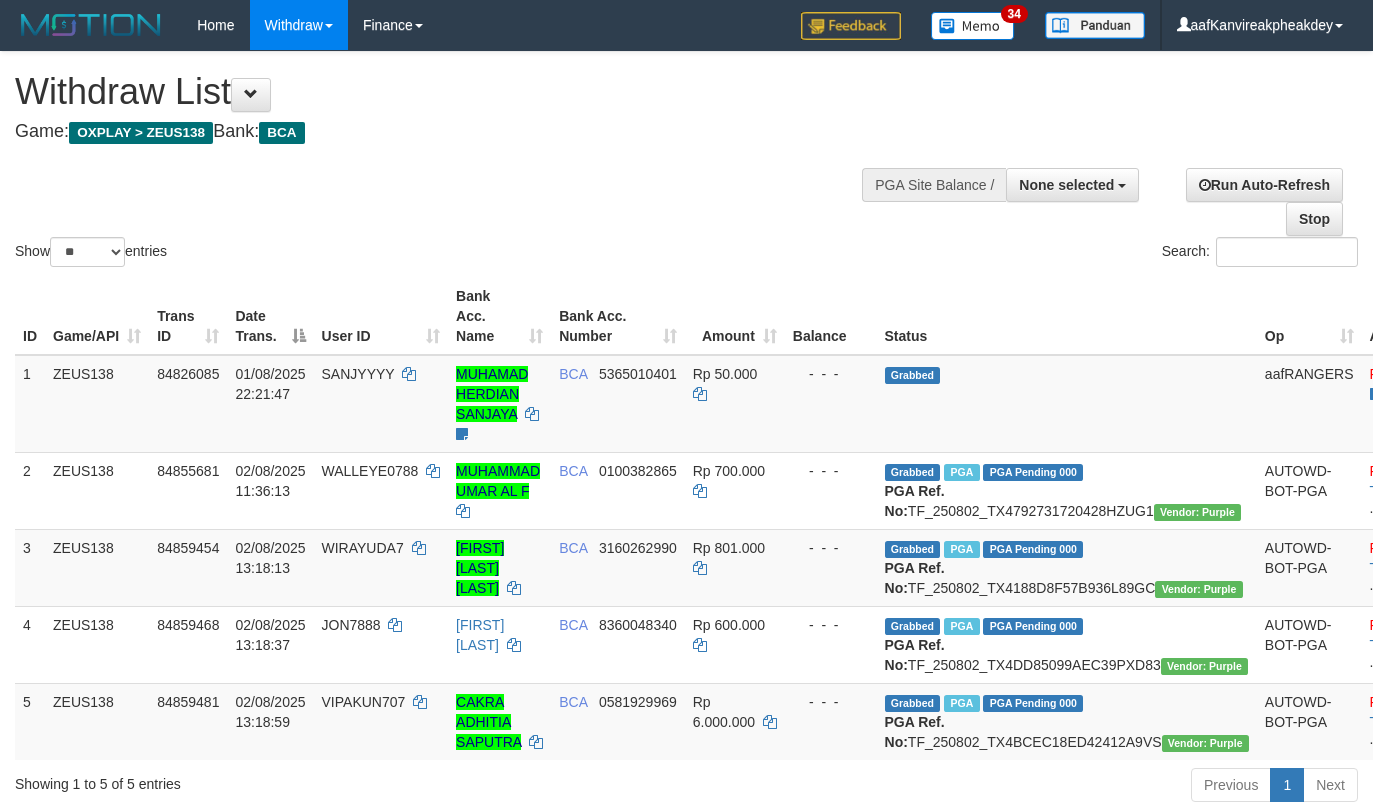 select 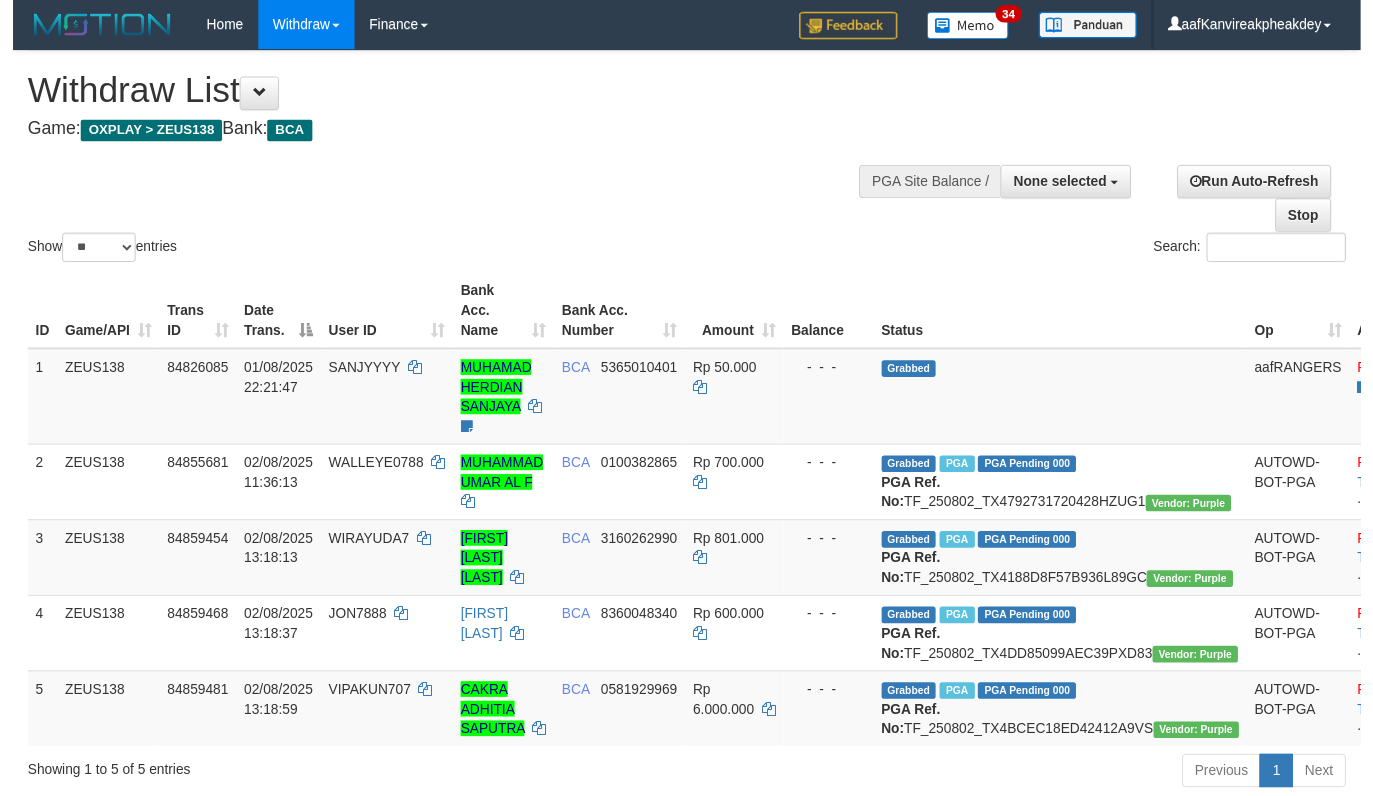 scroll, scrollTop: 355, scrollLeft: 0, axis: vertical 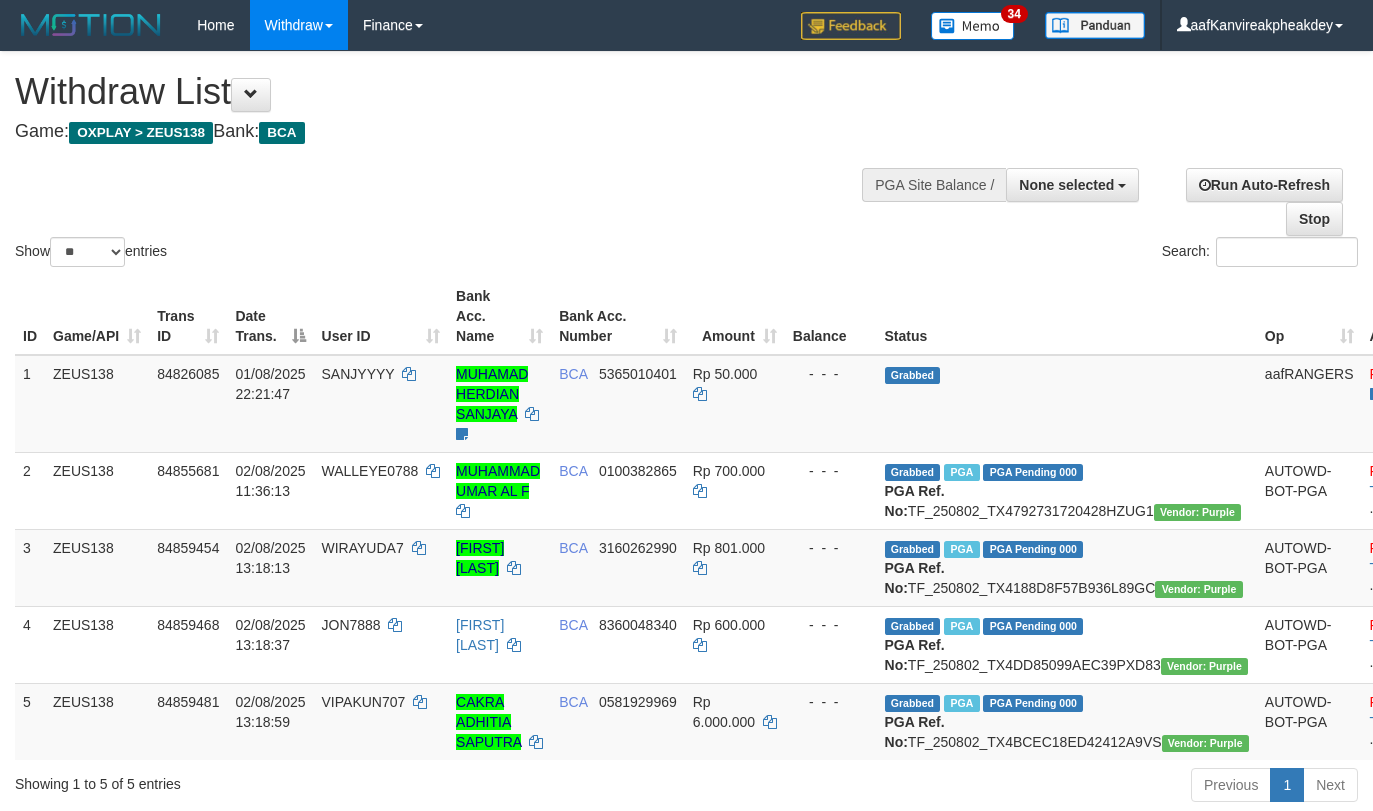 select 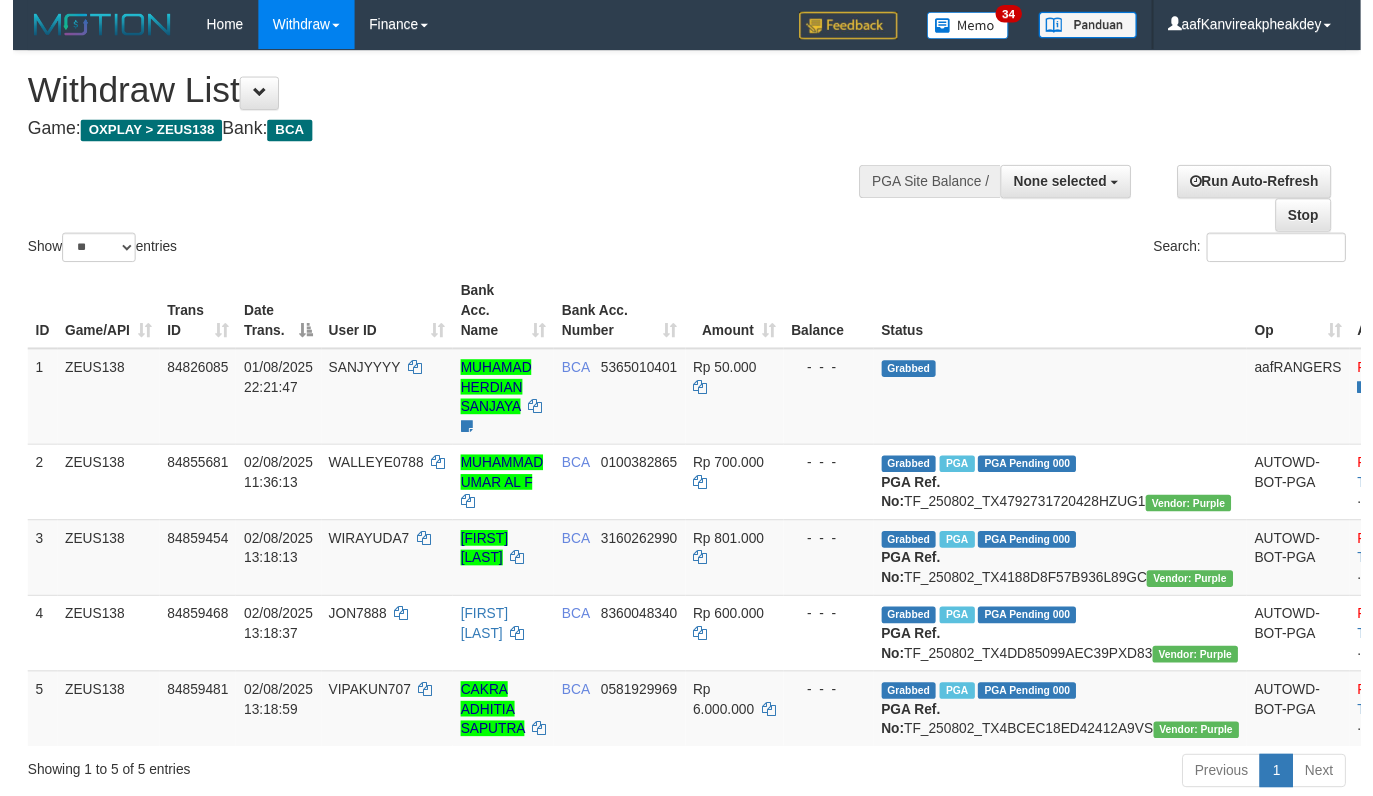 scroll, scrollTop: 355, scrollLeft: 0, axis: vertical 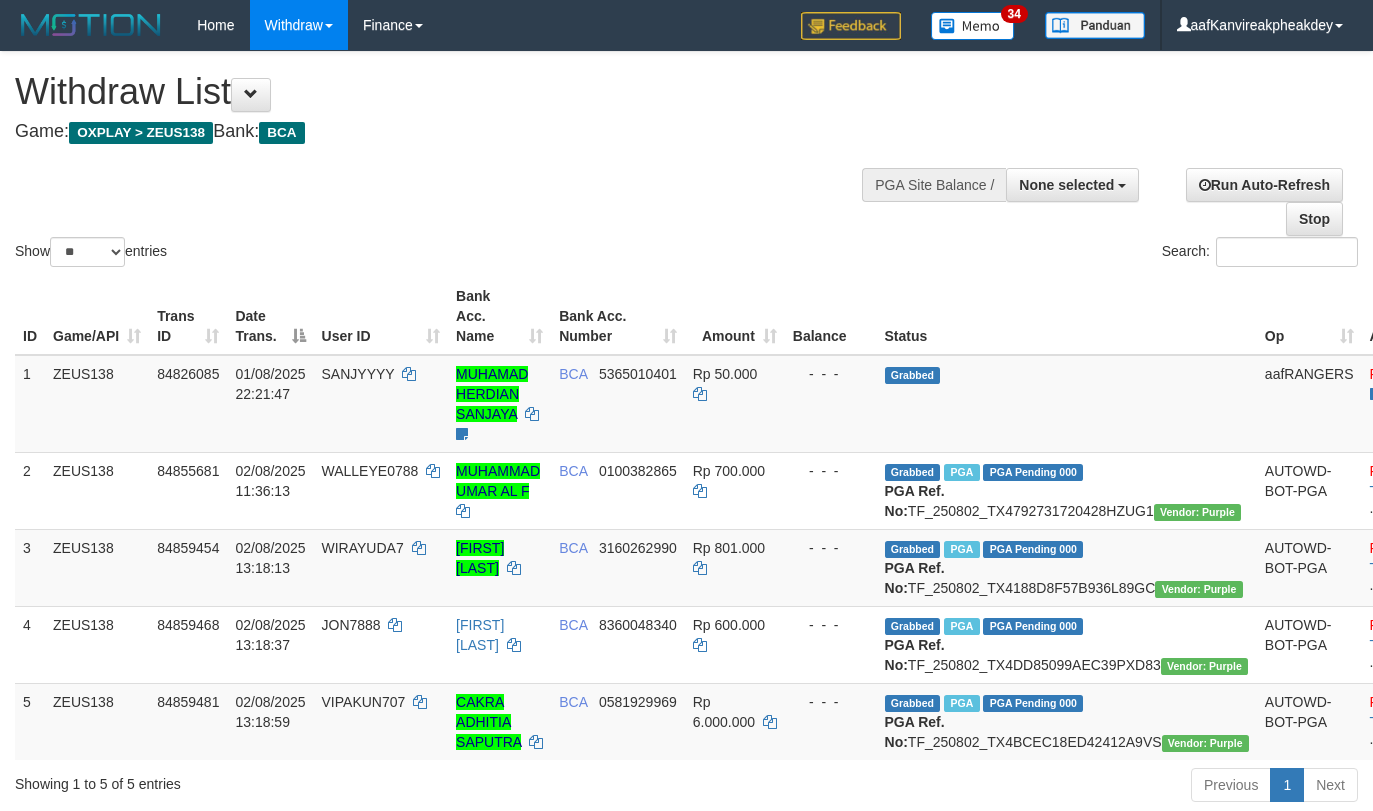 select 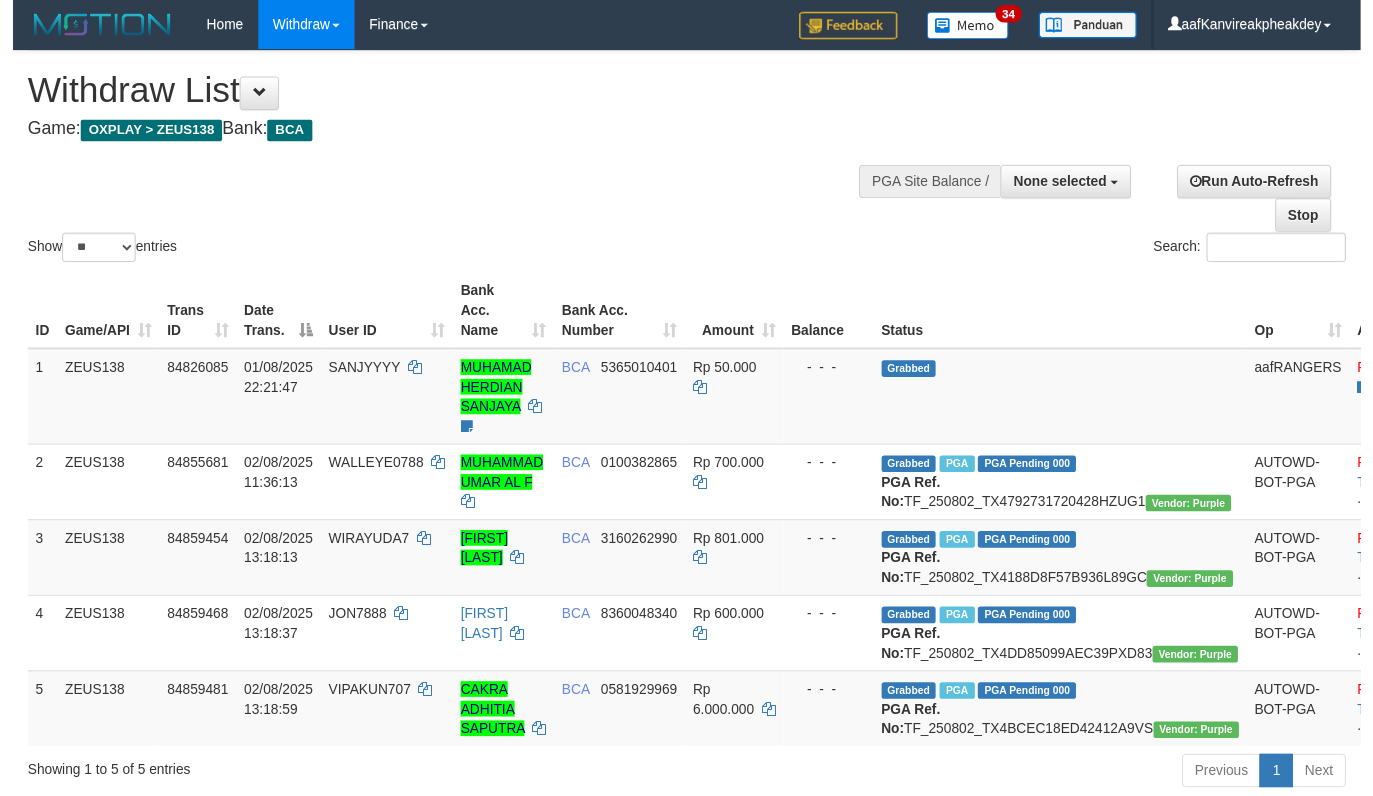 scroll, scrollTop: 355, scrollLeft: 0, axis: vertical 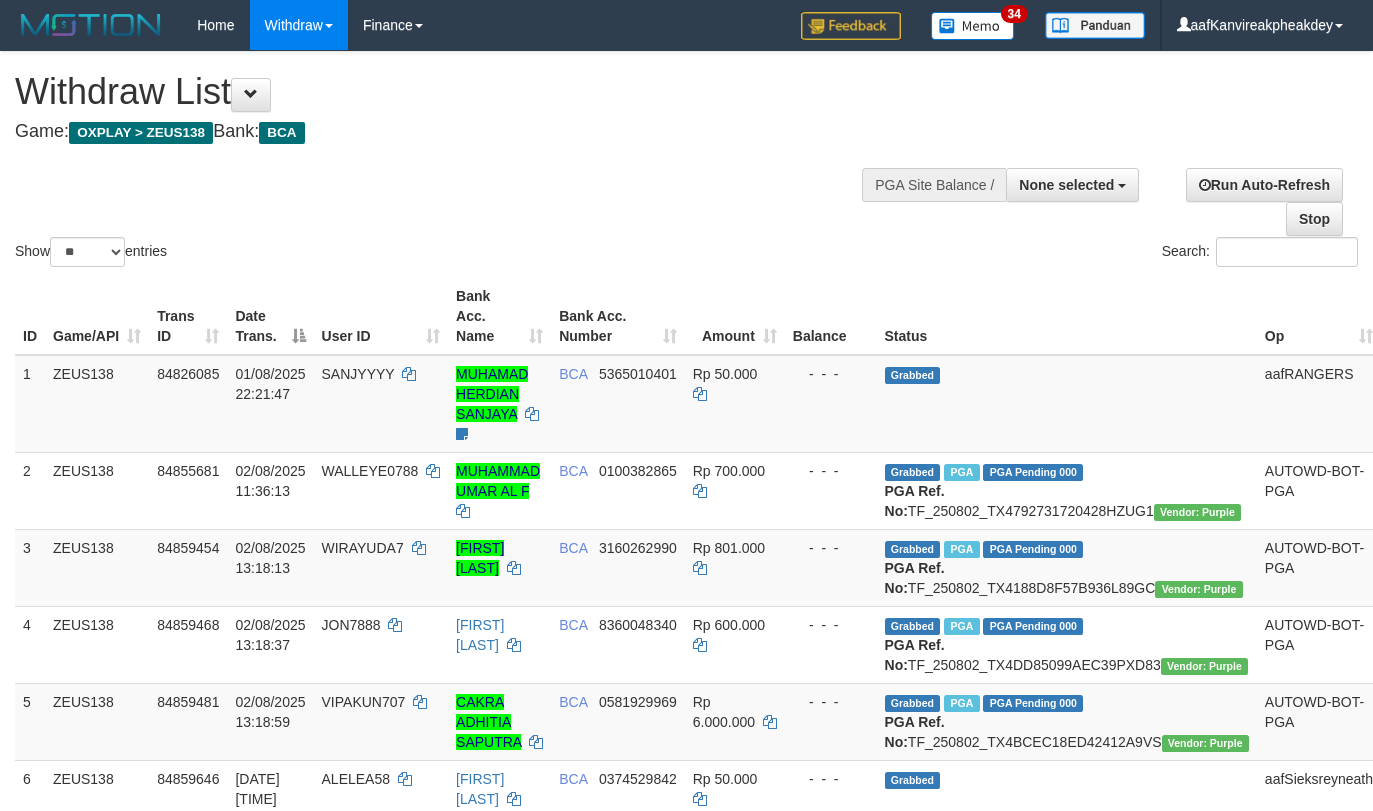 select 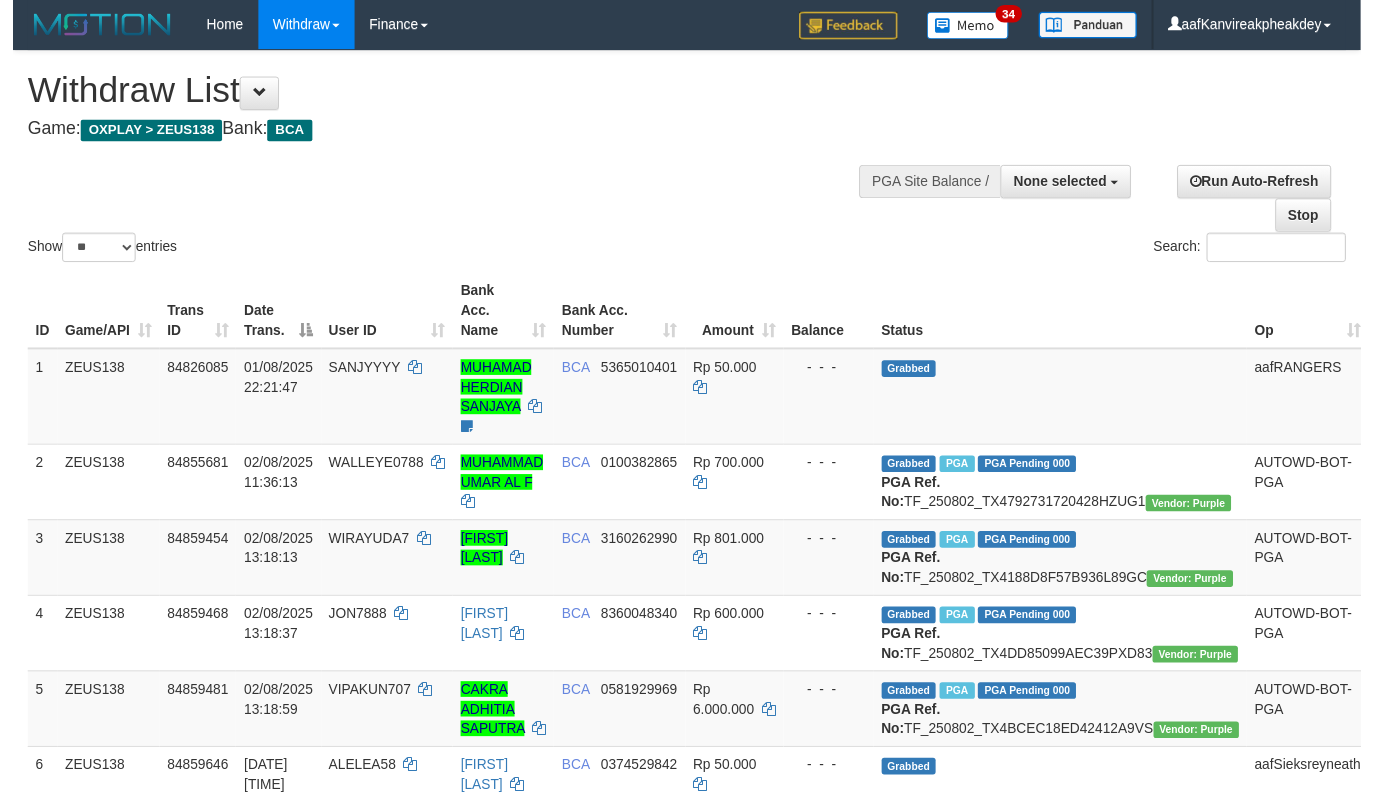 scroll, scrollTop: 355, scrollLeft: 0, axis: vertical 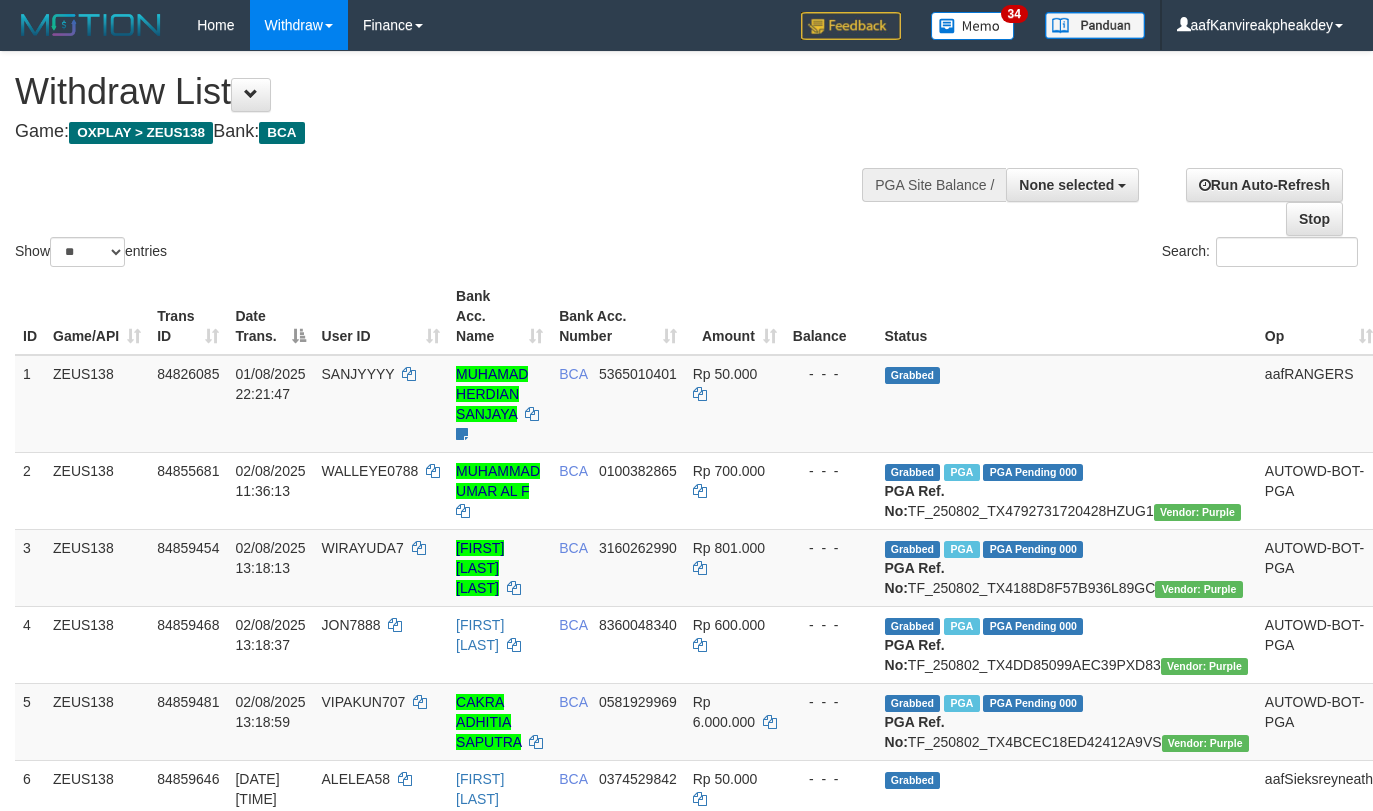 select 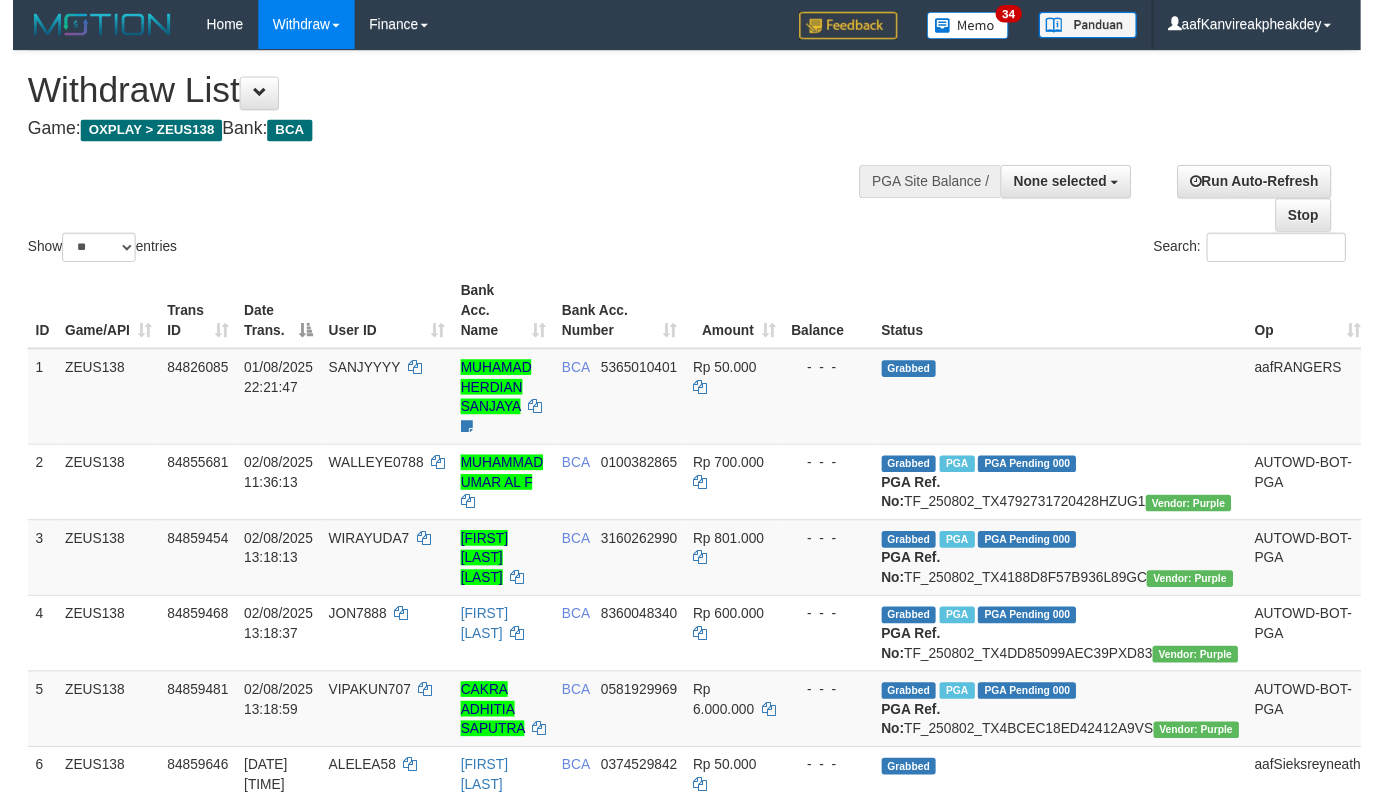 scroll, scrollTop: 355, scrollLeft: 0, axis: vertical 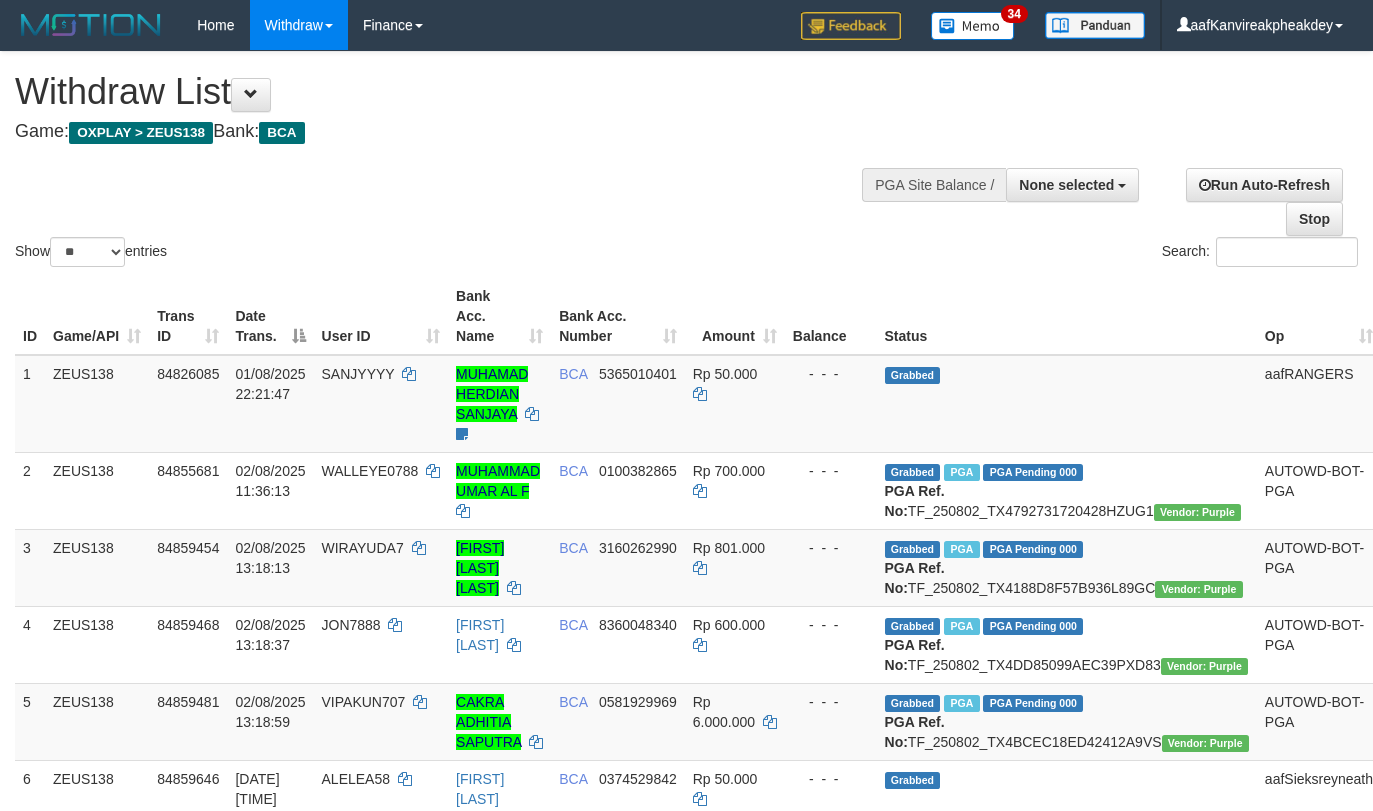select 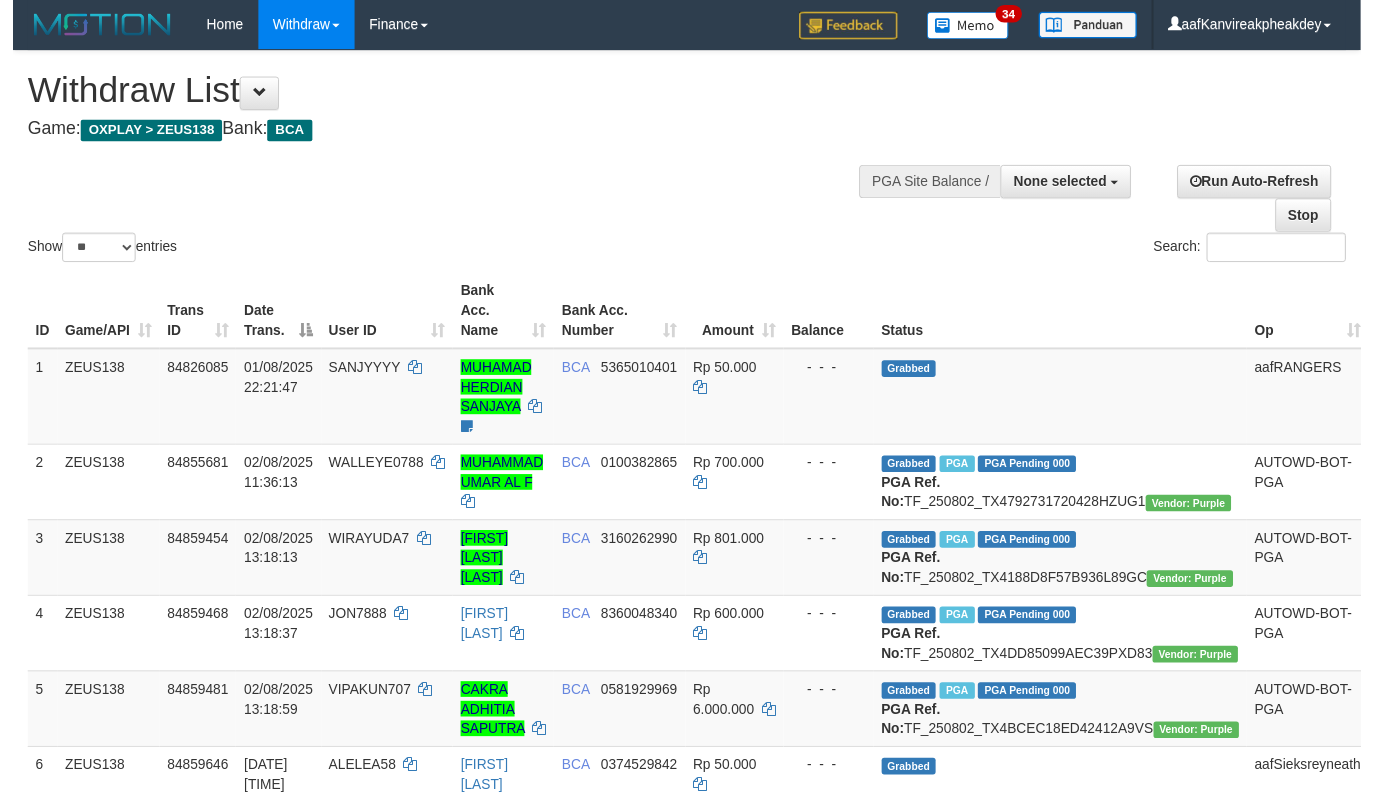 scroll, scrollTop: 355, scrollLeft: 0, axis: vertical 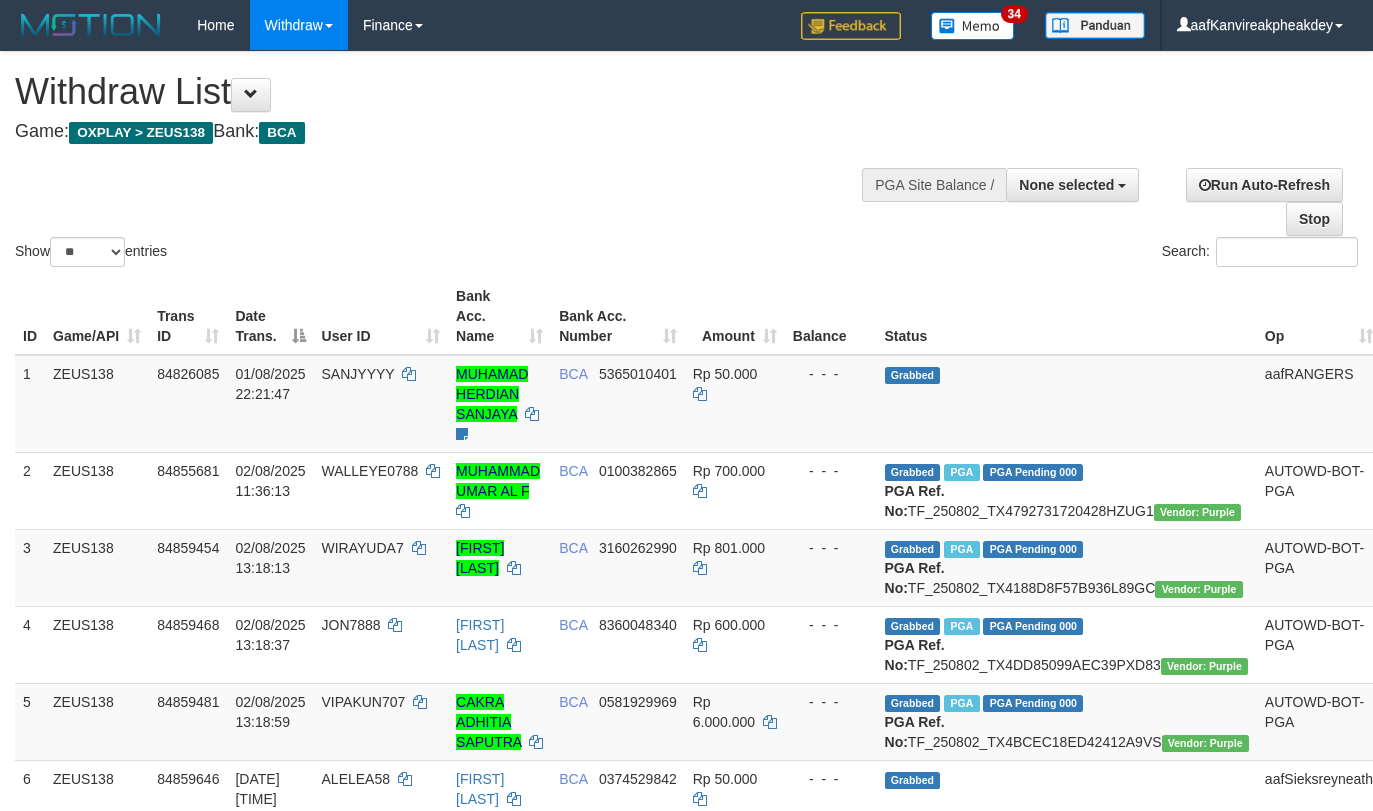 select 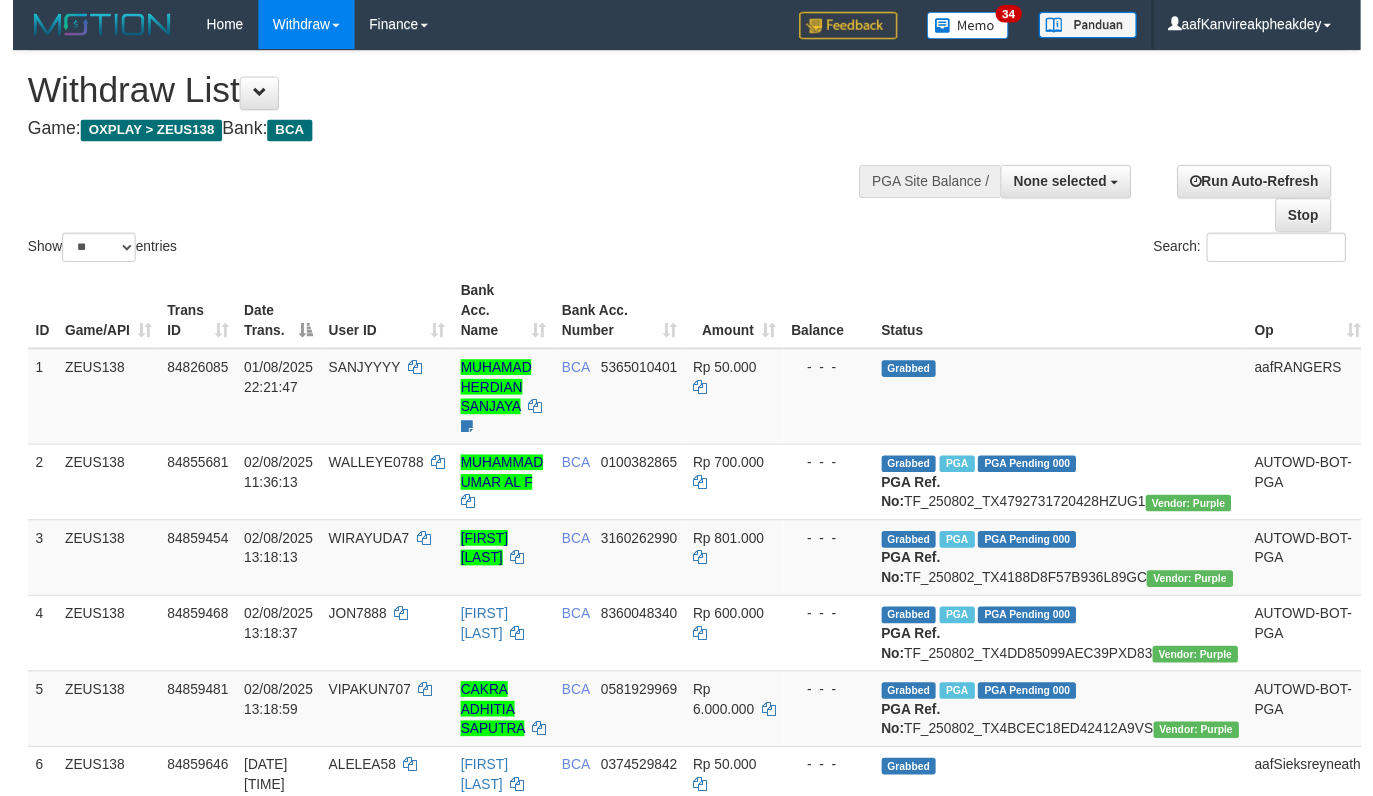 scroll, scrollTop: 355, scrollLeft: 0, axis: vertical 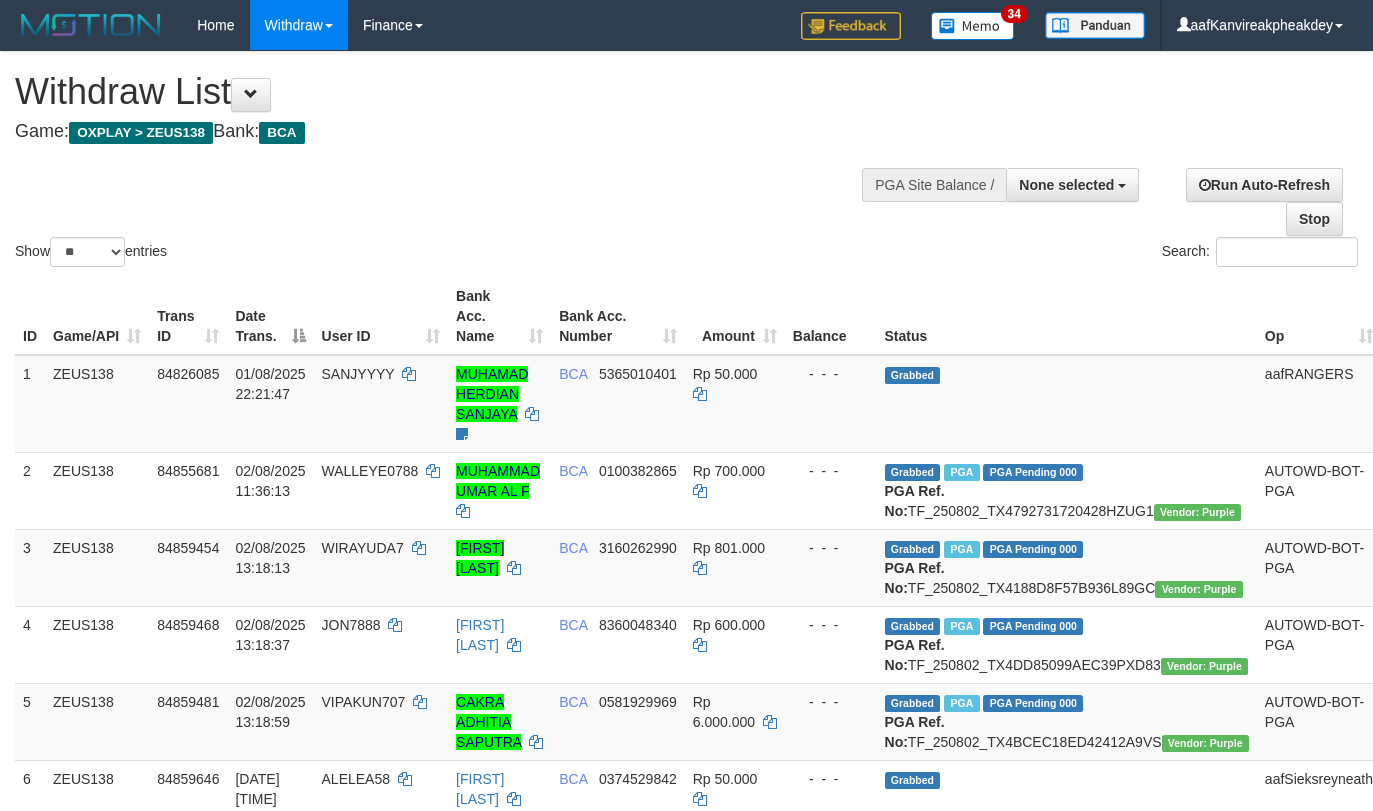 select 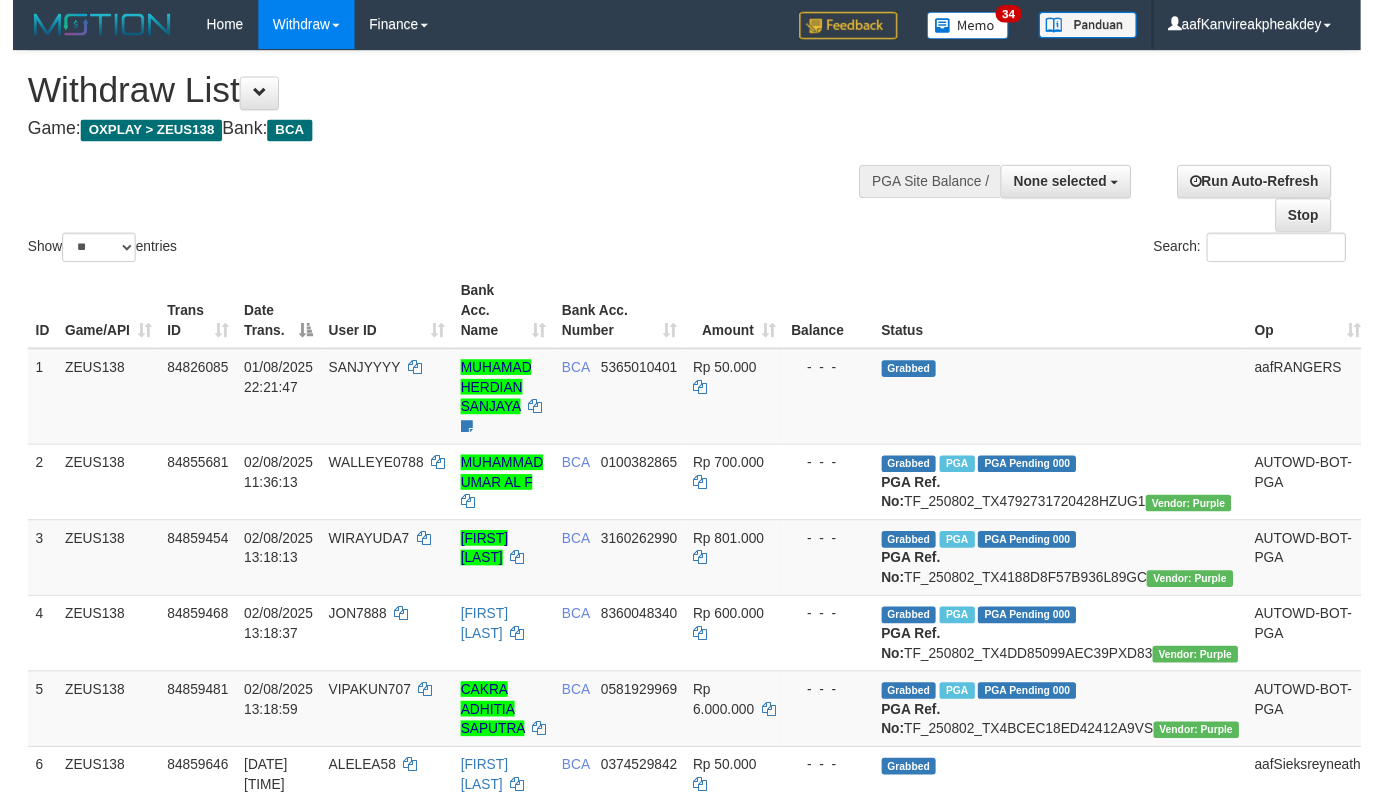 scroll, scrollTop: 355, scrollLeft: 0, axis: vertical 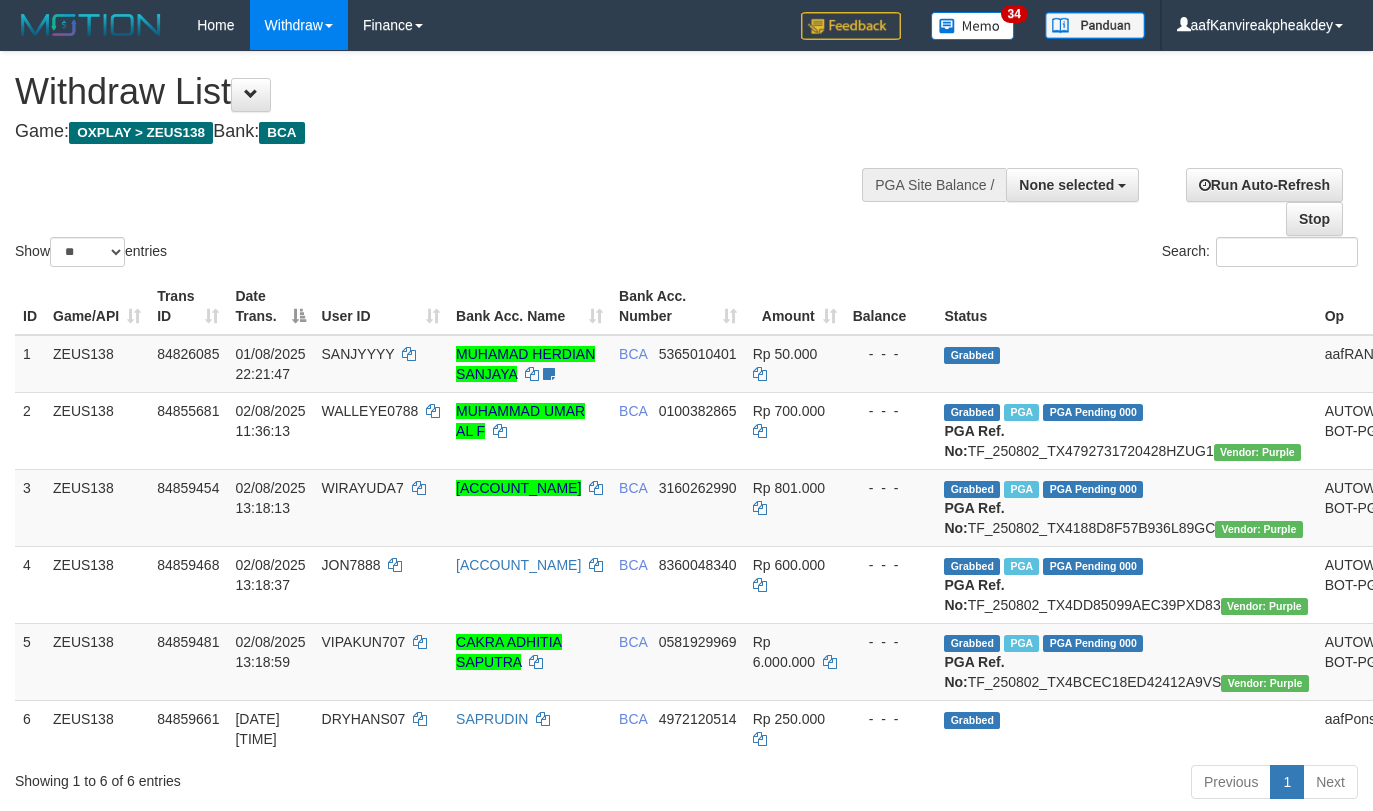 select 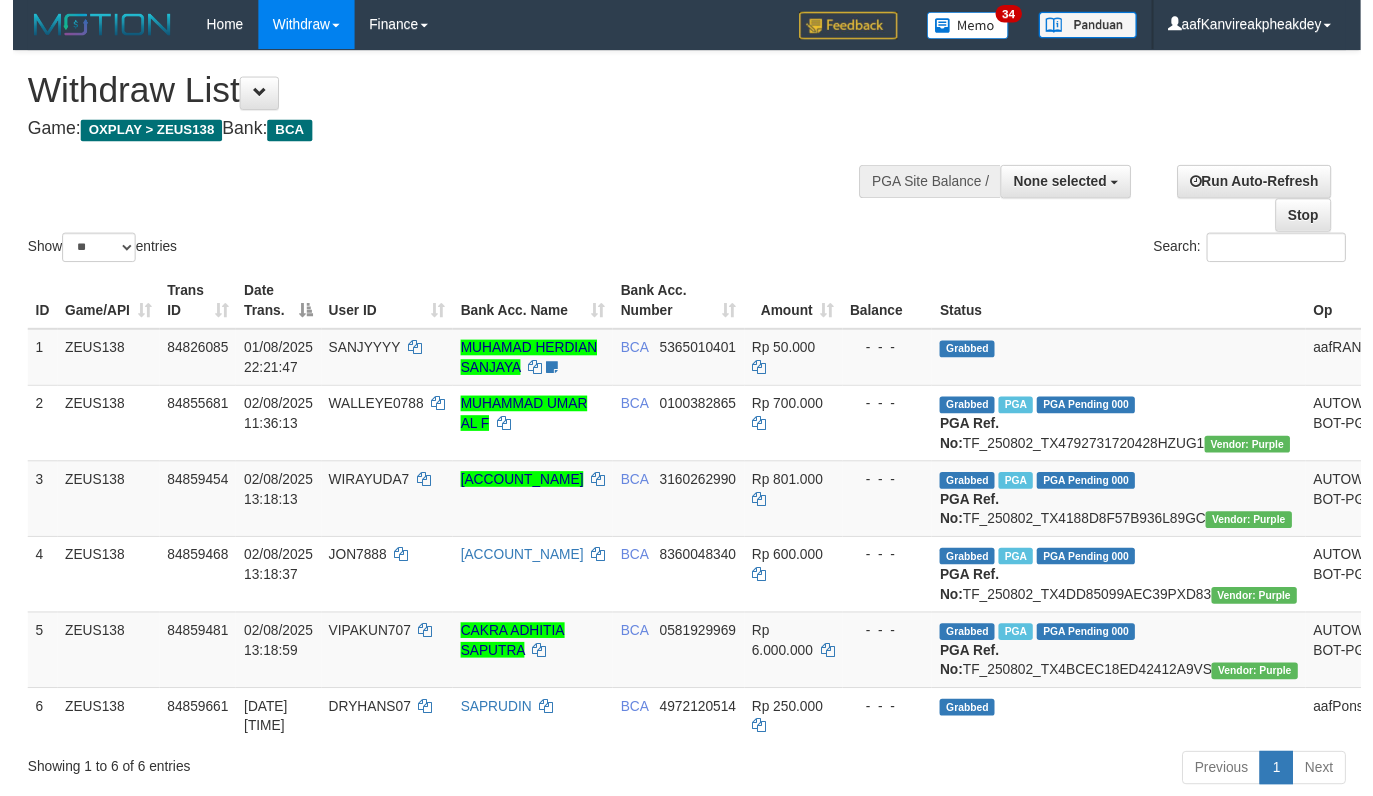 scroll, scrollTop: 355, scrollLeft: 0, axis: vertical 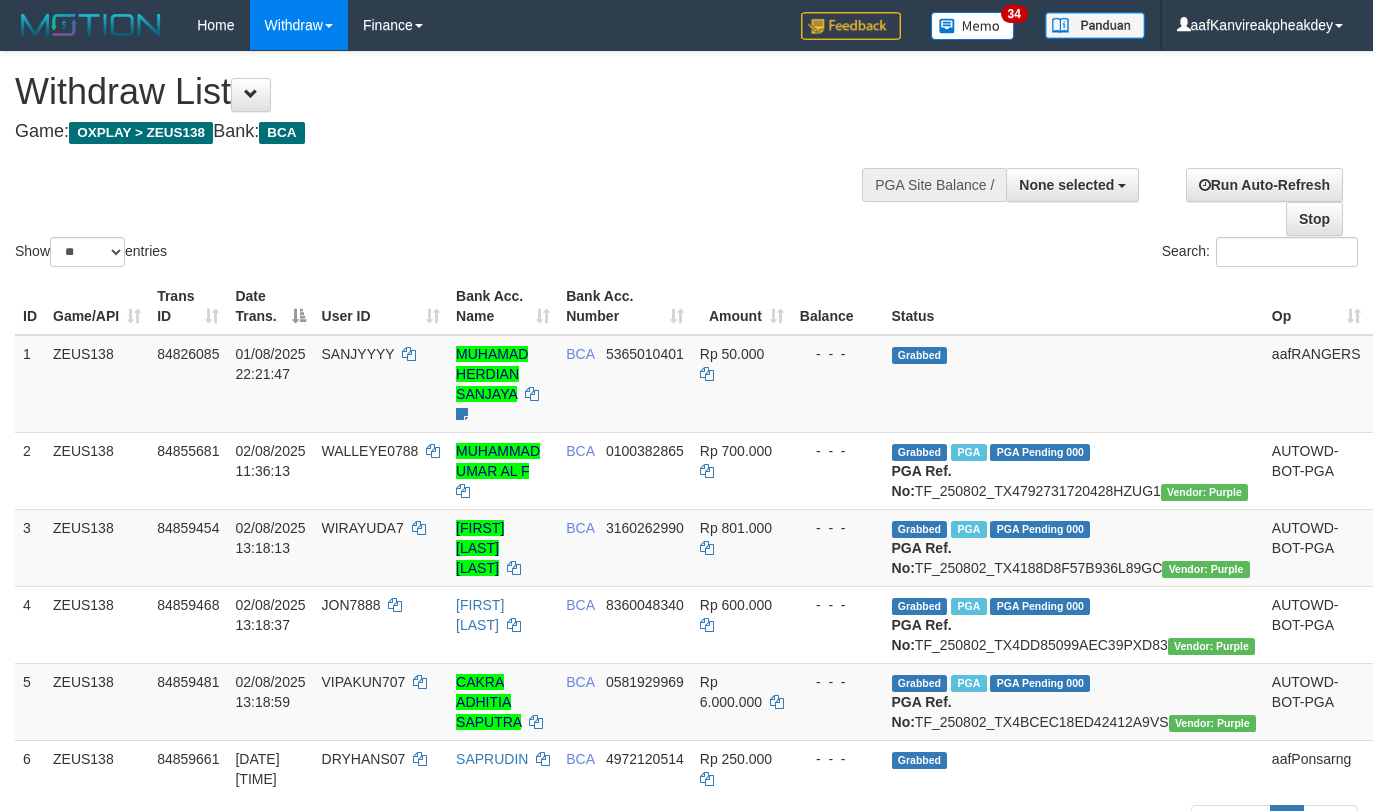 select 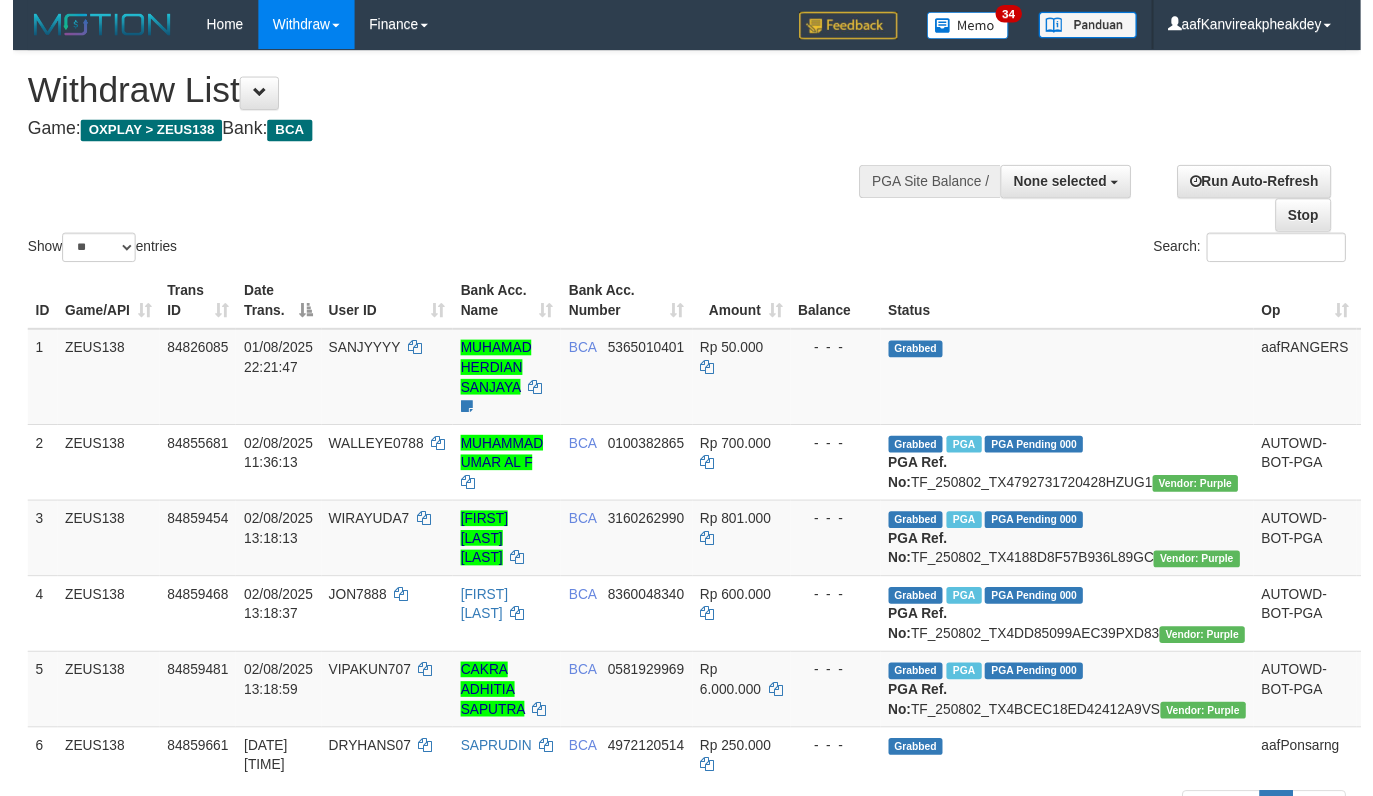 scroll, scrollTop: 355, scrollLeft: 0, axis: vertical 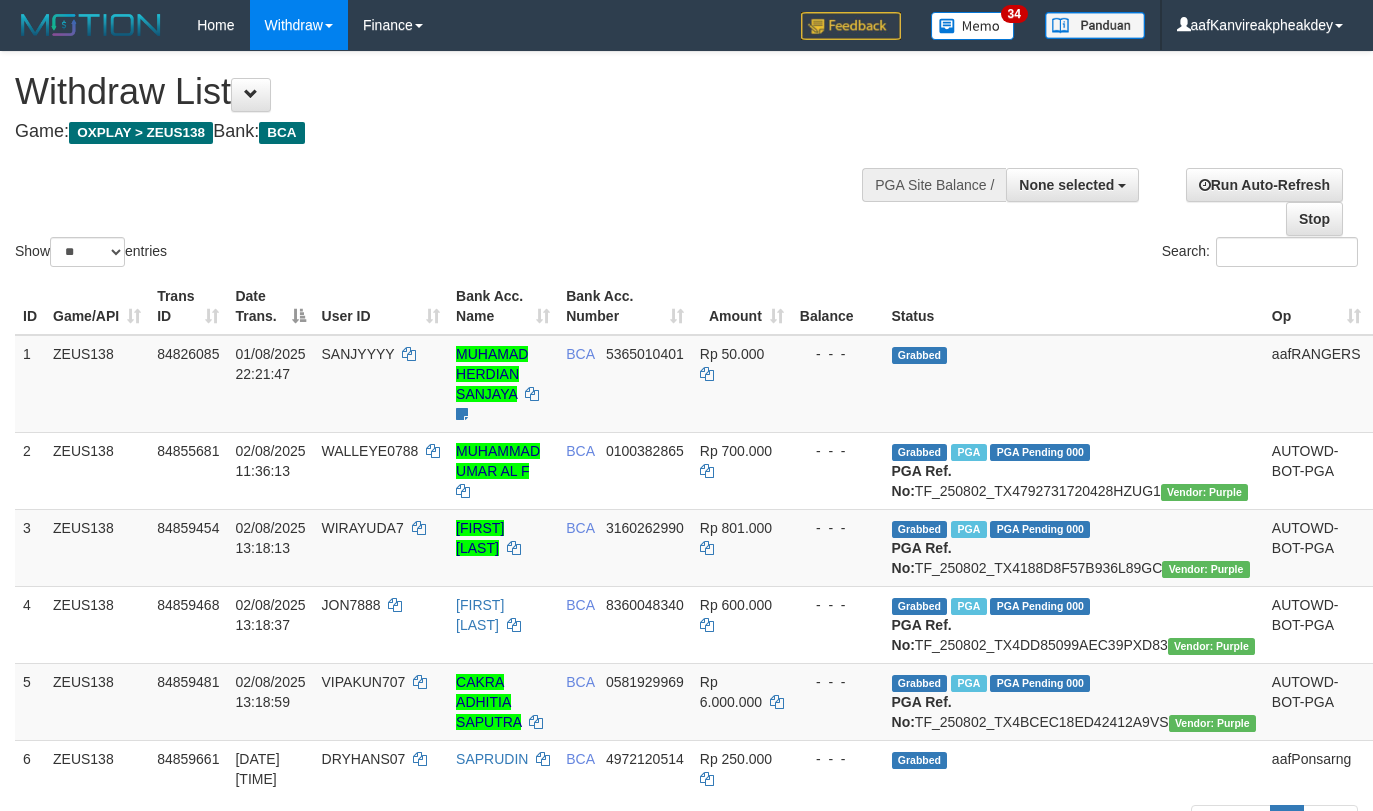 select 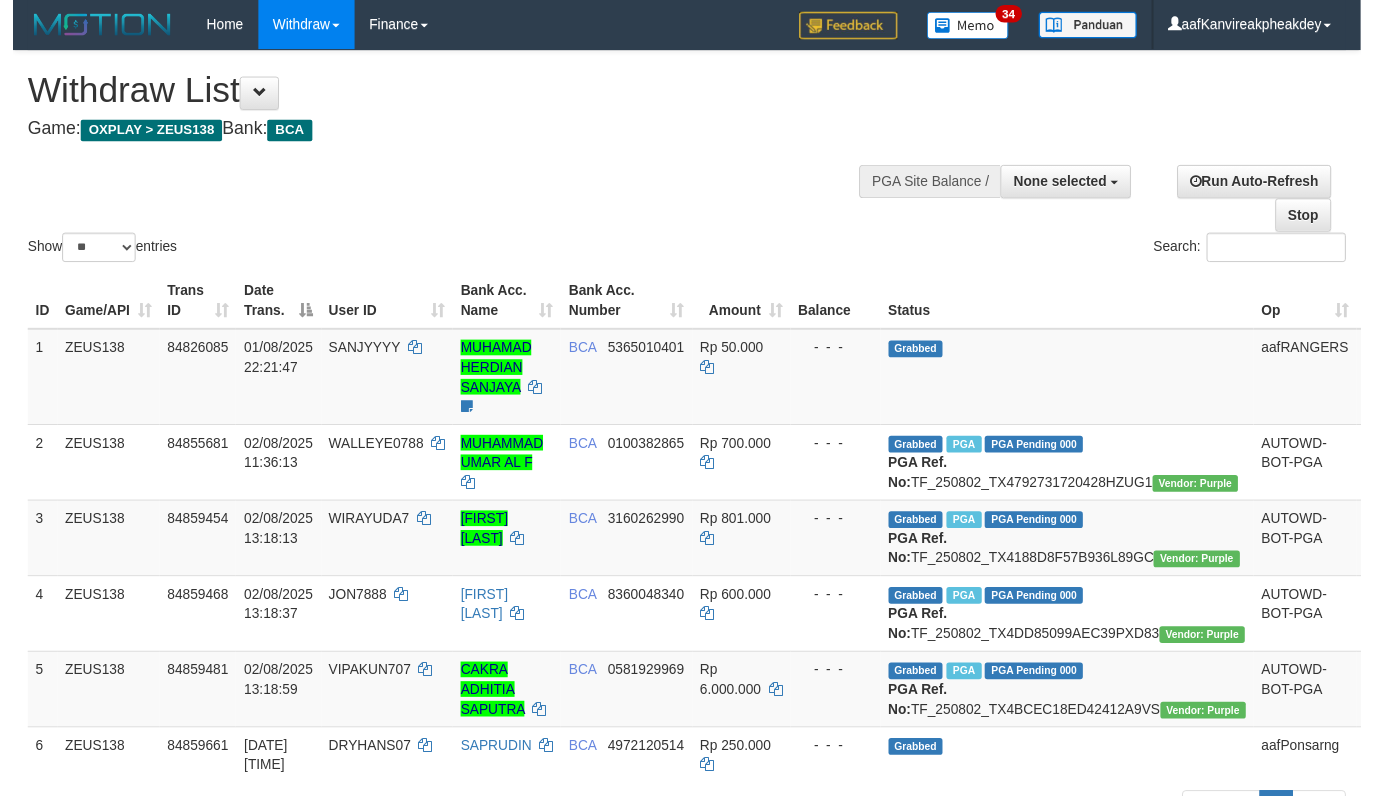 scroll, scrollTop: 355, scrollLeft: 0, axis: vertical 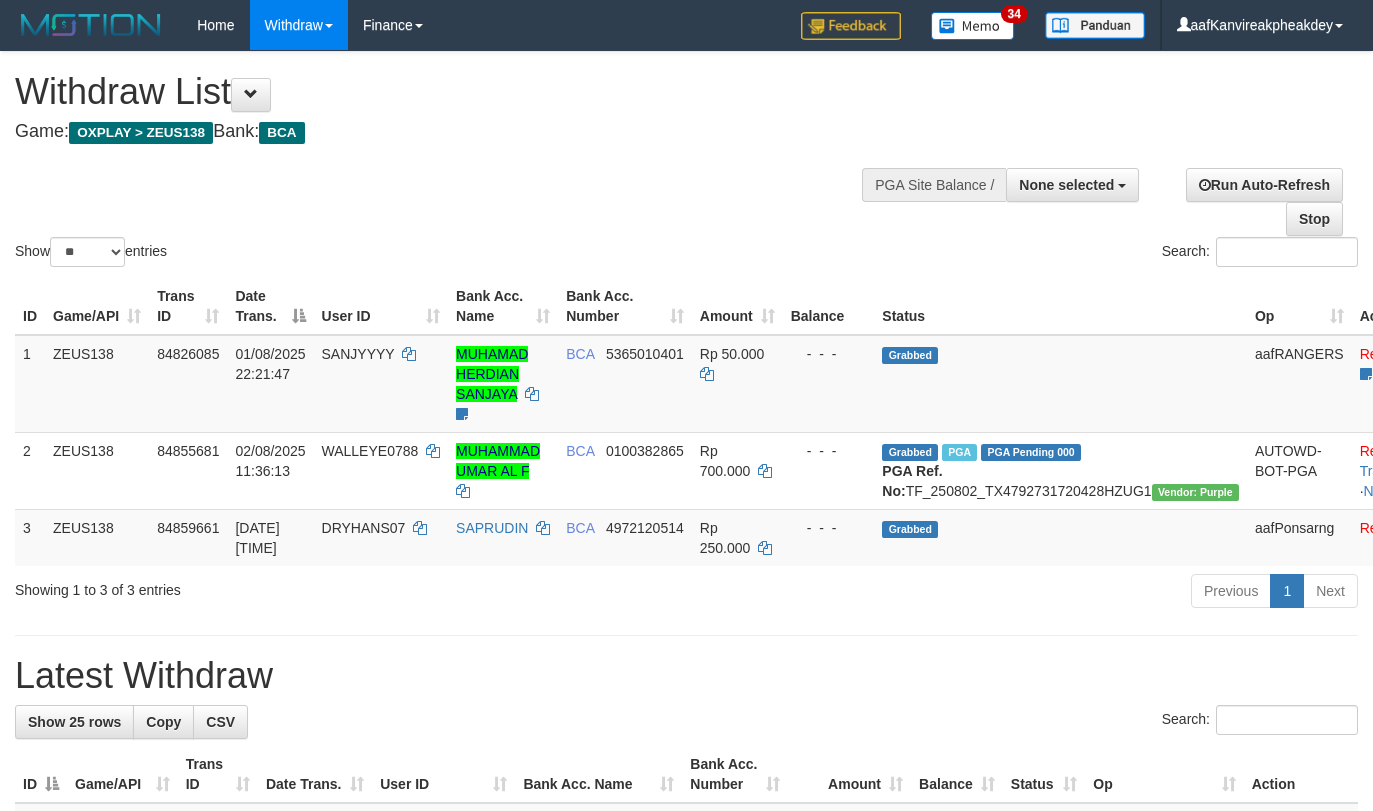 select 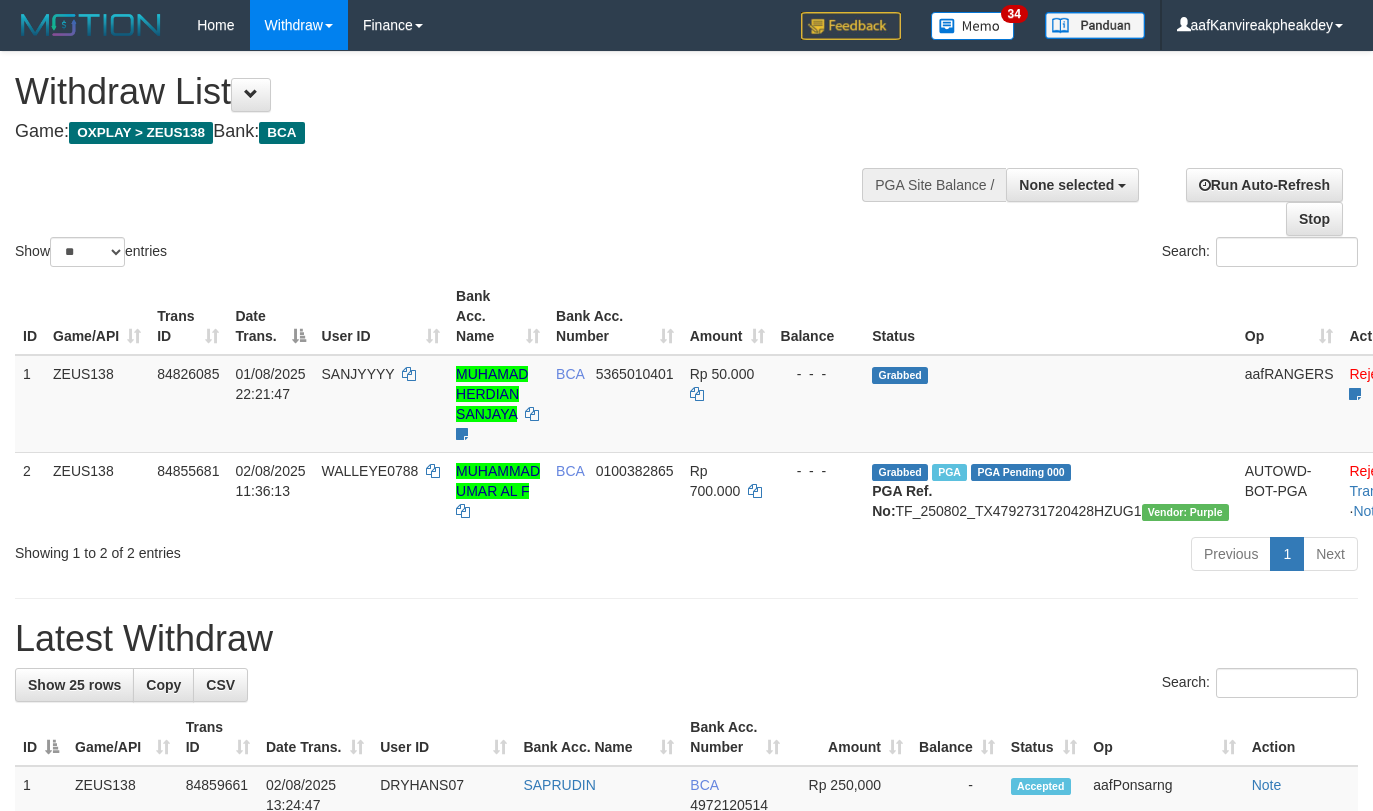 select 